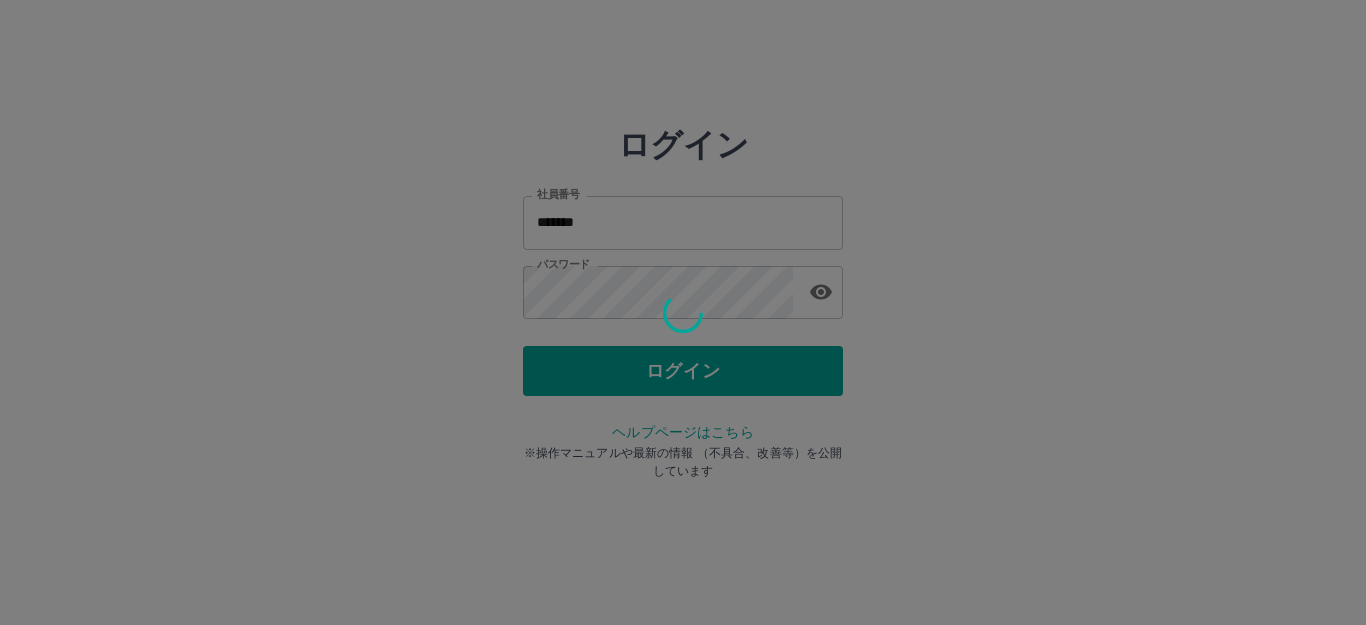 scroll, scrollTop: 0, scrollLeft: 0, axis: both 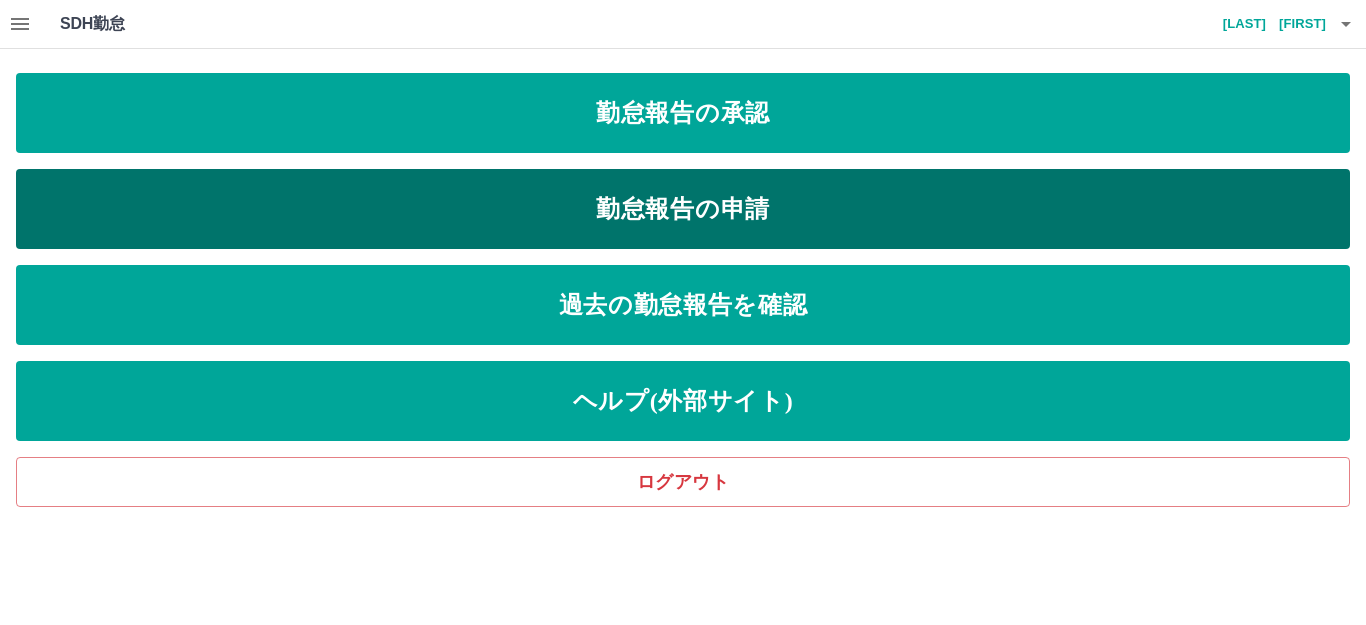 click on "勤怠報告の申請" at bounding box center [683, 209] 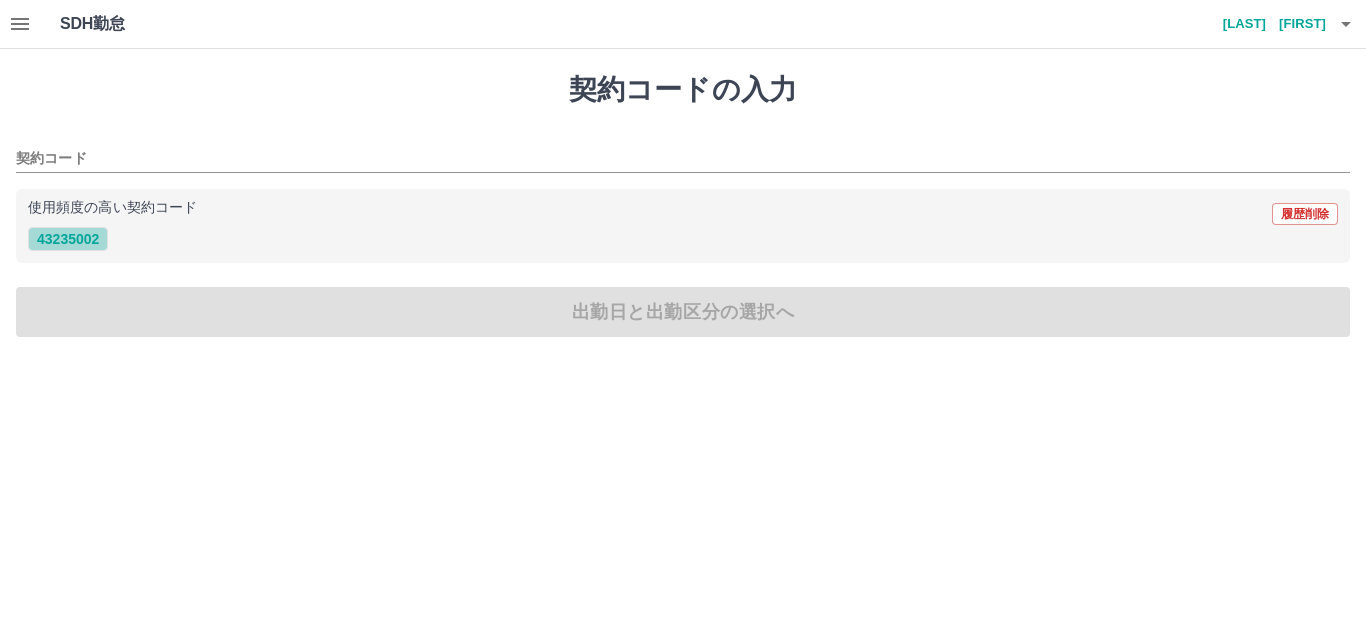click on "43235002" at bounding box center (68, 239) 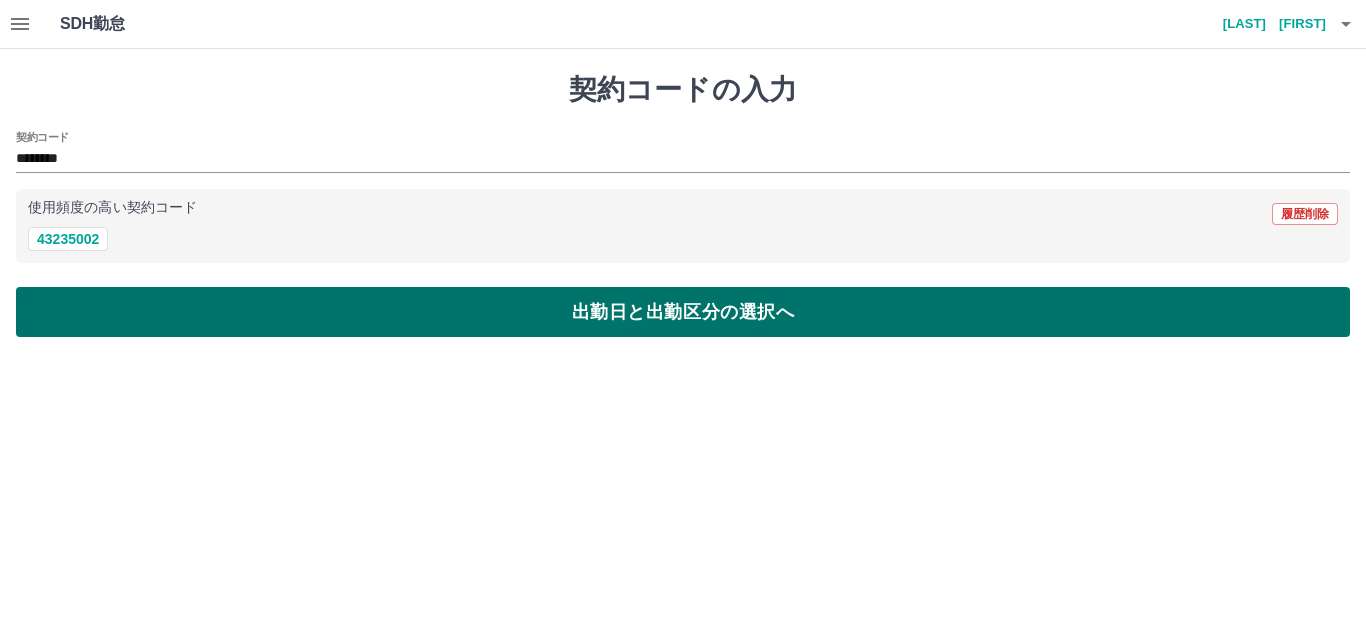 click on "出勤日と出勤区分の選択へ" at bounding box center (683, 312) 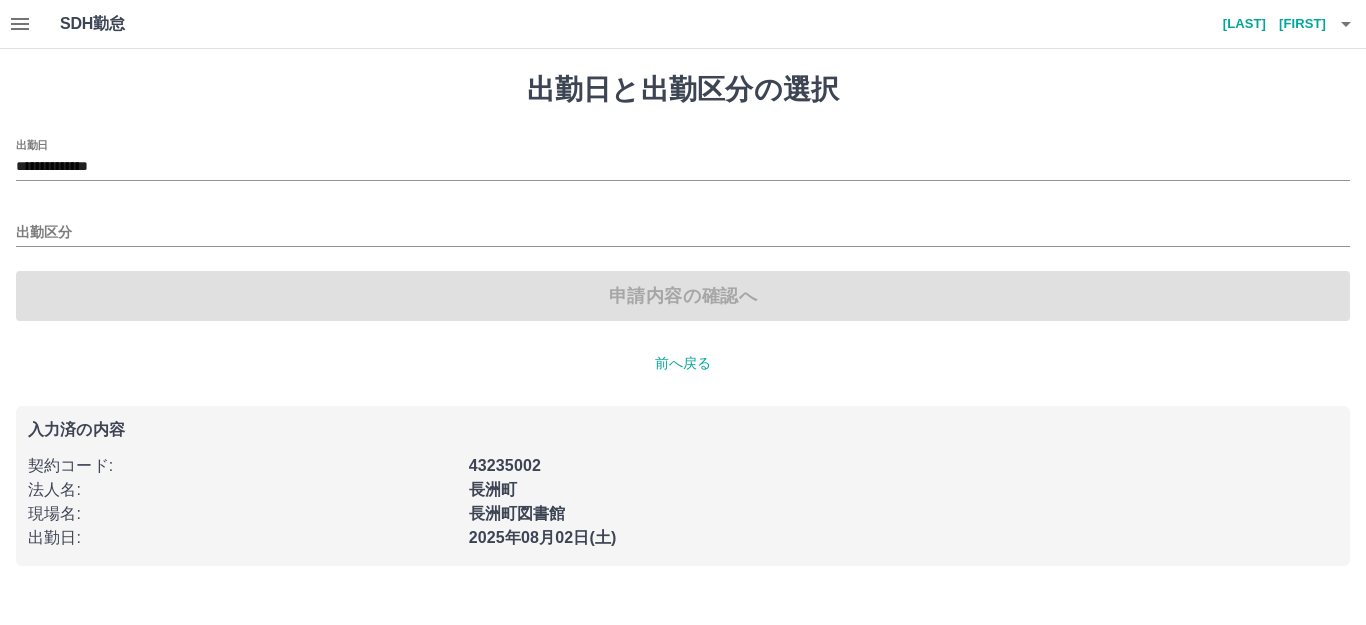 click on "出勤区分" at bounding box center (683, 226) 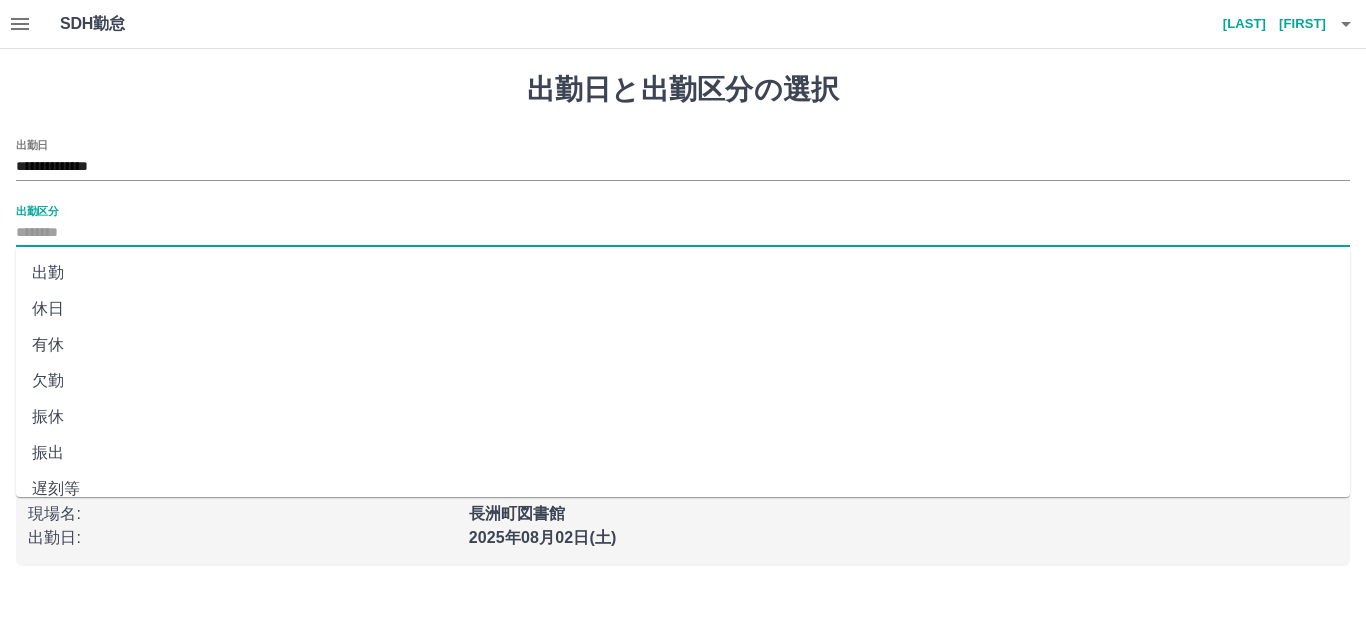 click on "出勤区分" at bounding box center (683, 233) 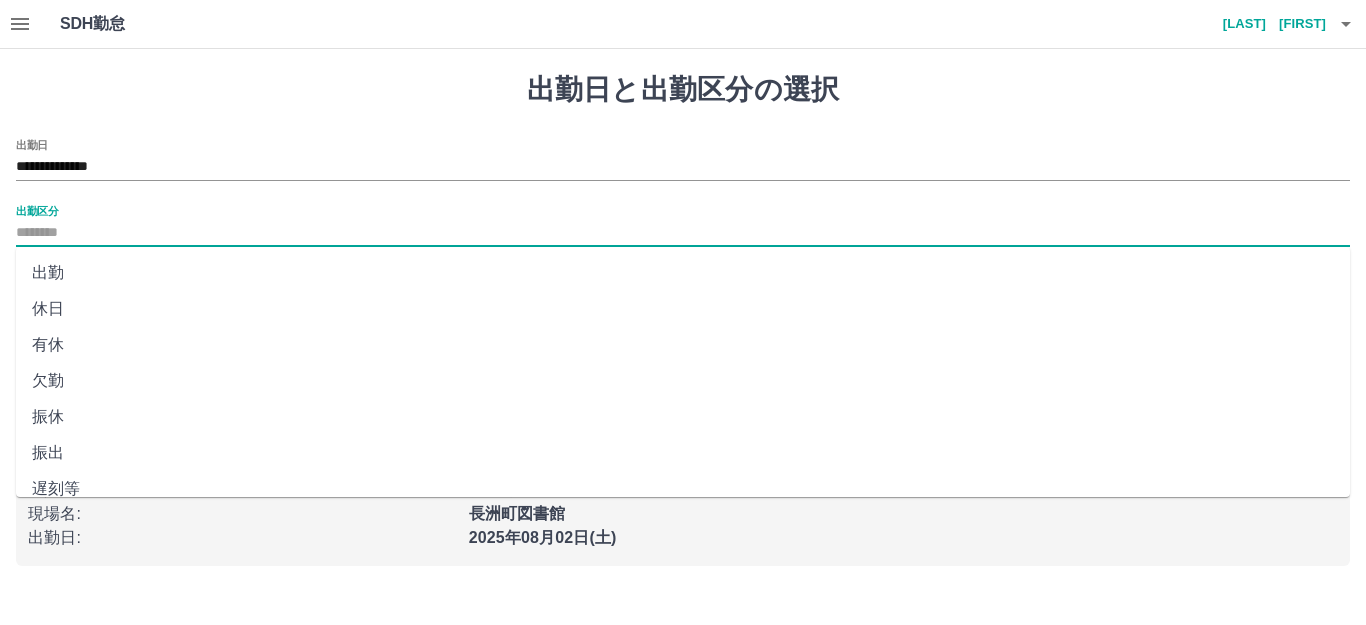 click on "出勤" at bounding box center [683, 273] 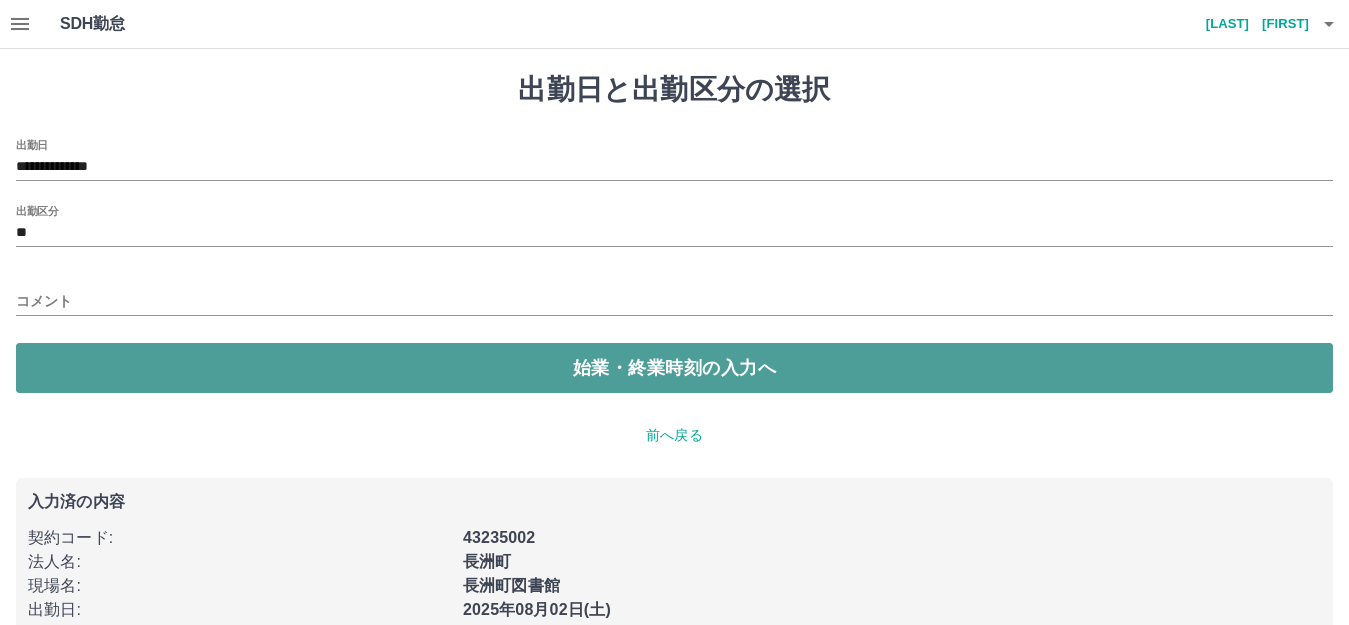 click on "始業・終業時刻の入力へ" at bounding box center [674, 368] 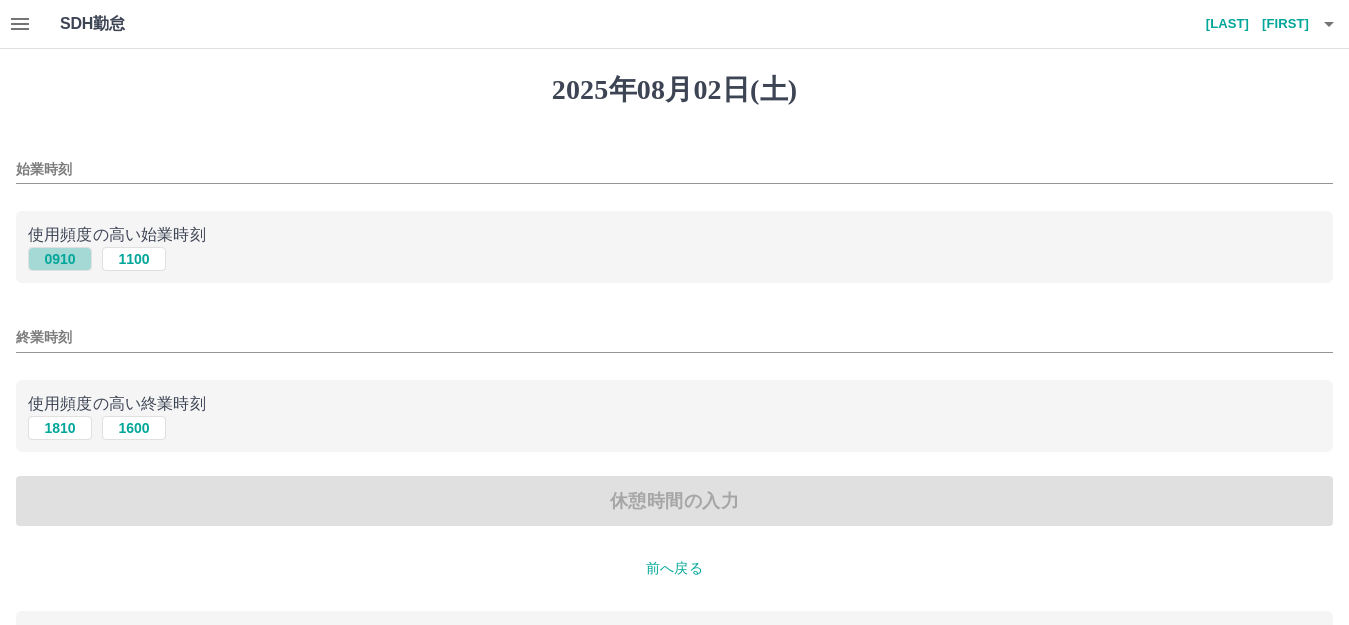 drag, startPoint x: 65, startPoint y: 258, endPoint x: 70, endPoint y: 367, distance: 109.11462 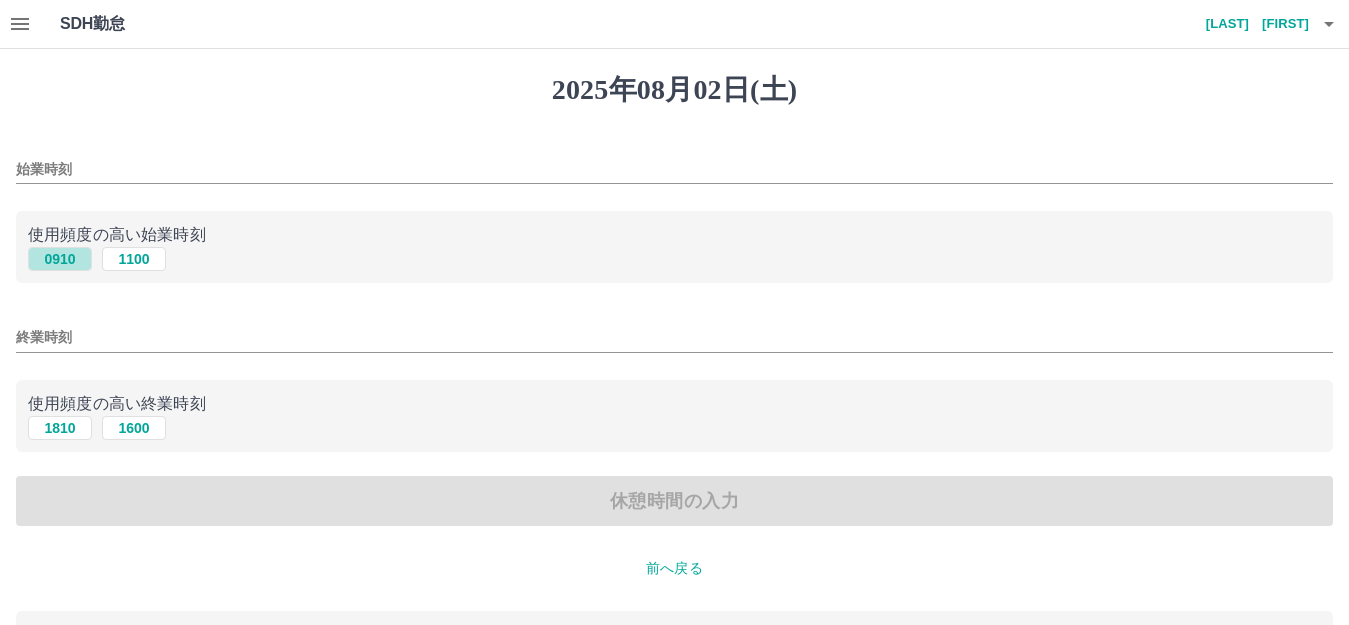 click on "0910" at bounding box center (60, 259) 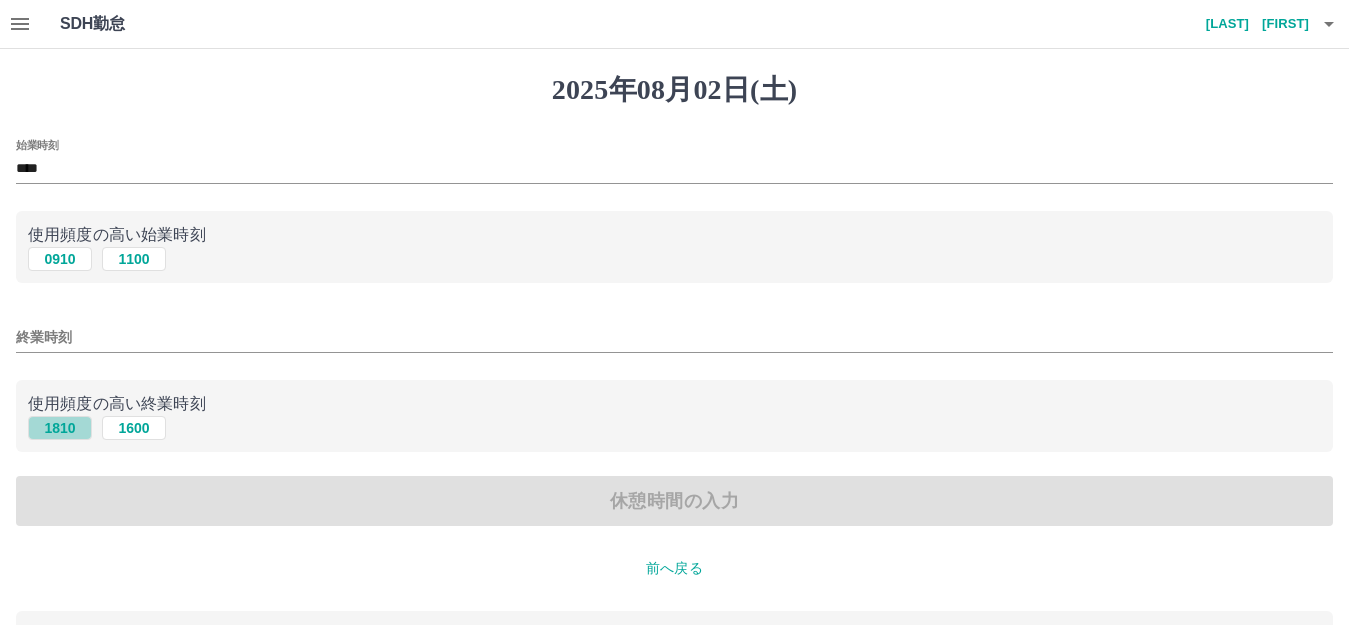 click on "1810" at bounding box center [60, 428] 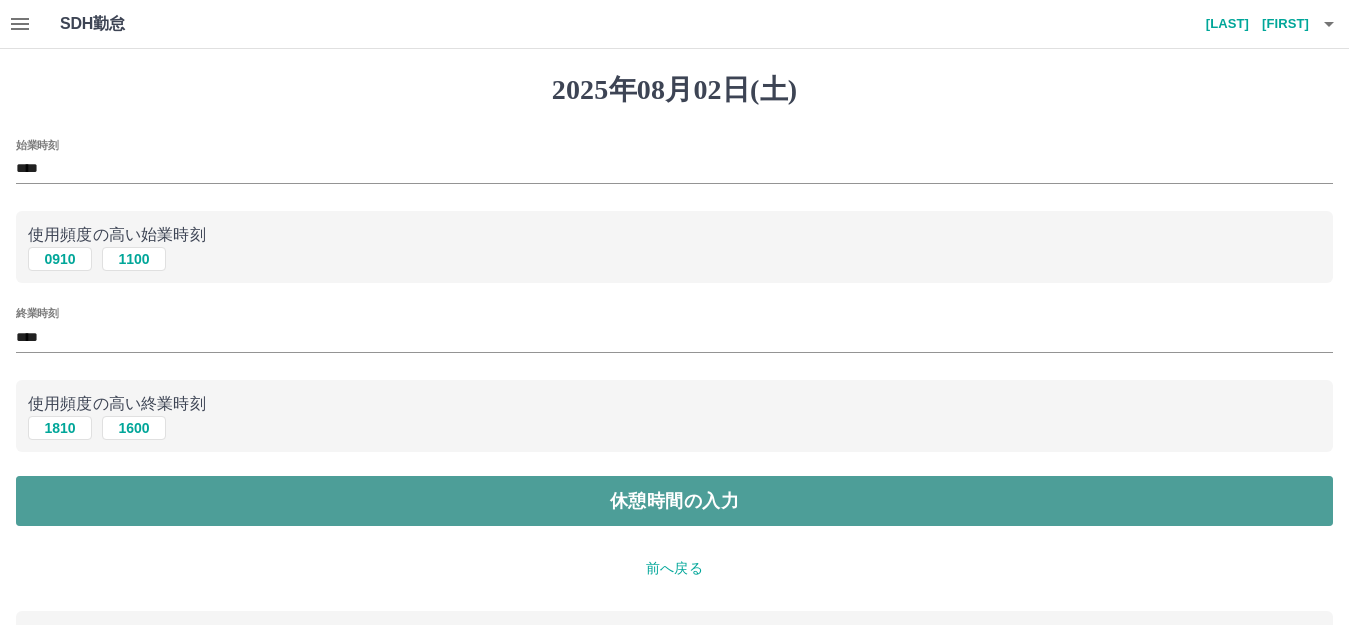 click on "休憩時間の入力" at bounding box center (674, 501) 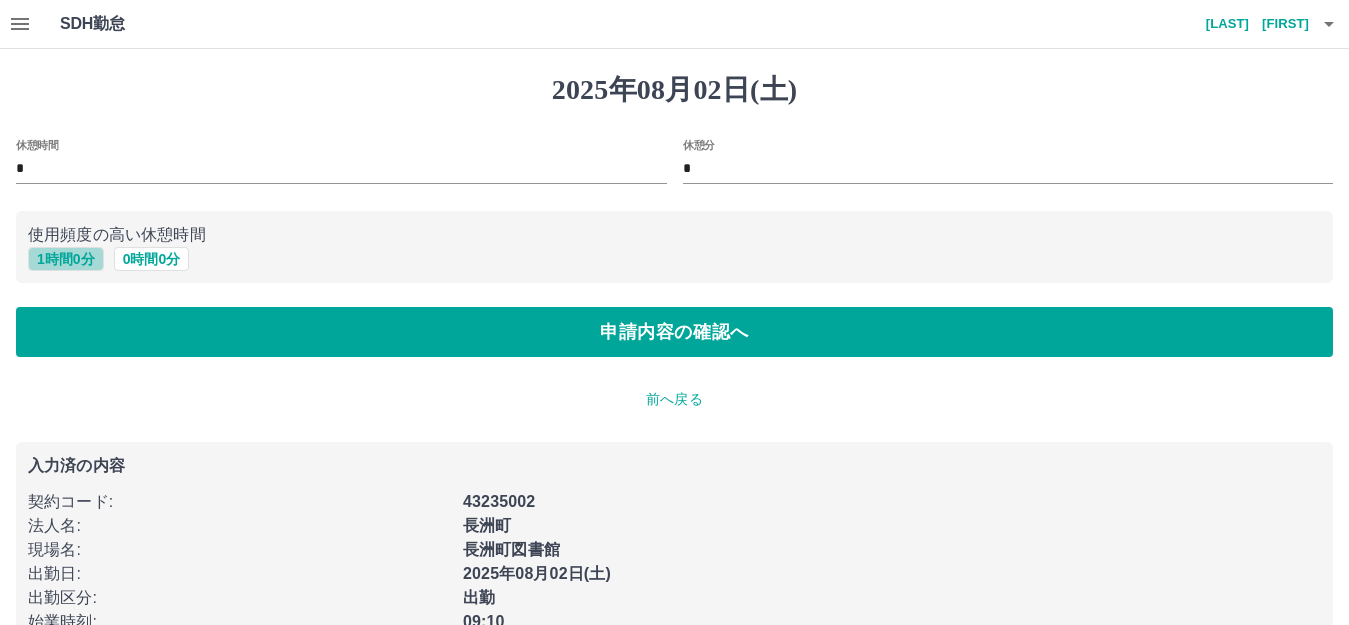 click on "1 時間 0 分" at bounding box center [66, 259] 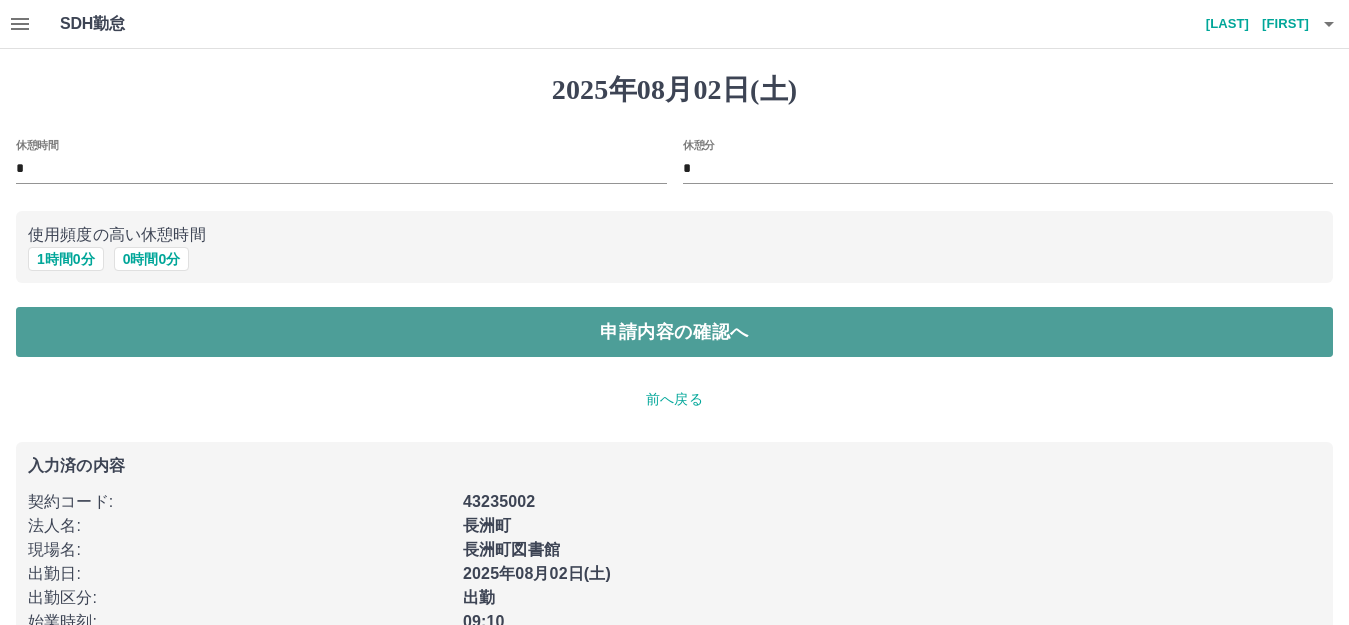 click on "申請内容の確認へ" at bounding box center [674, 332] 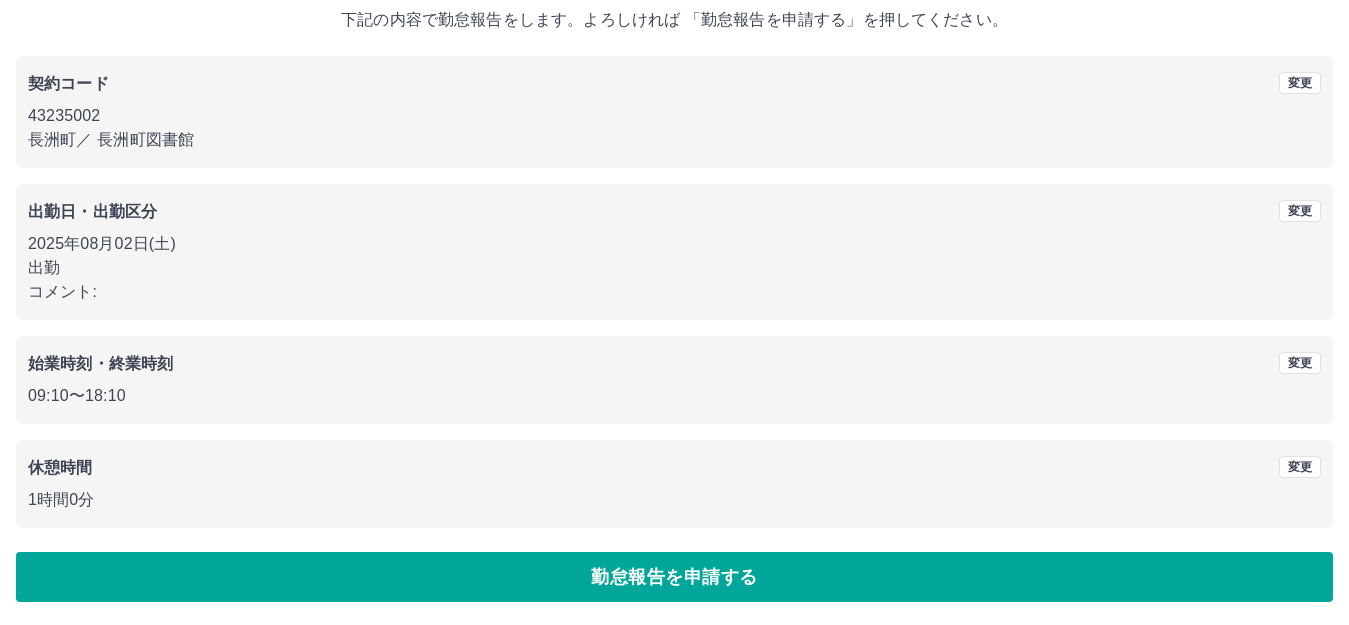 scroll, scrollTop: 124, scrollLeft: 0, axis: vertical 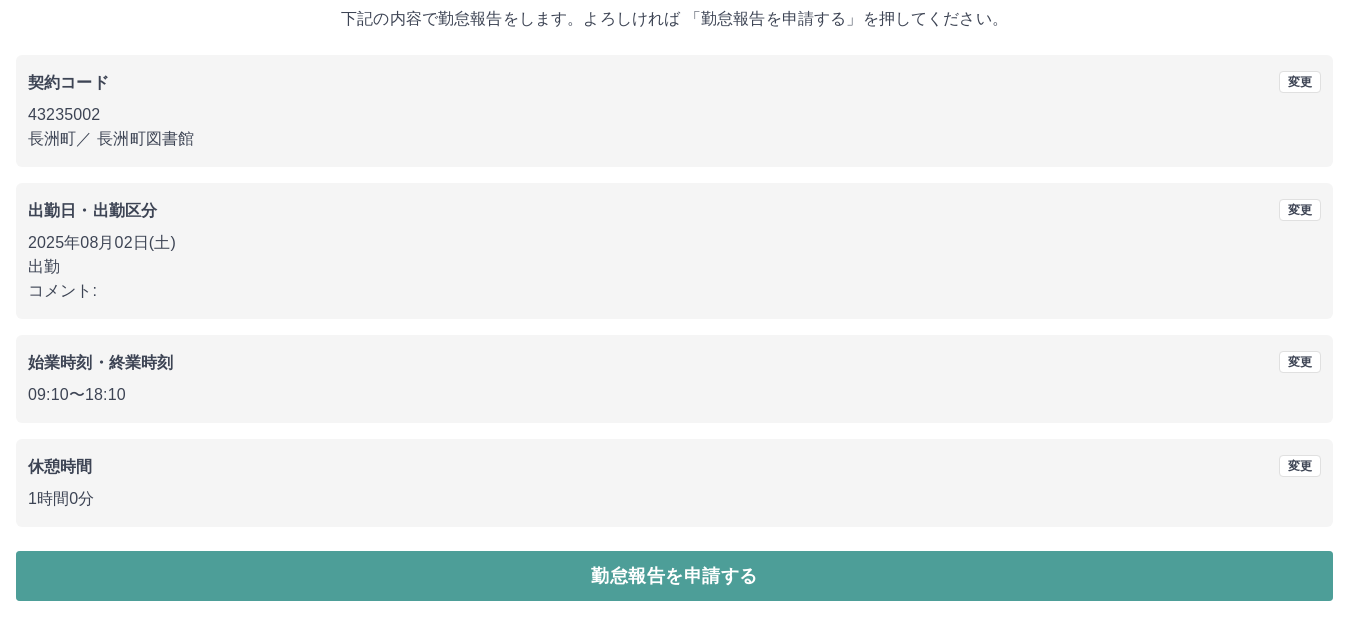click on "勤怠報告を申請する" at bounding box center [674, 576] 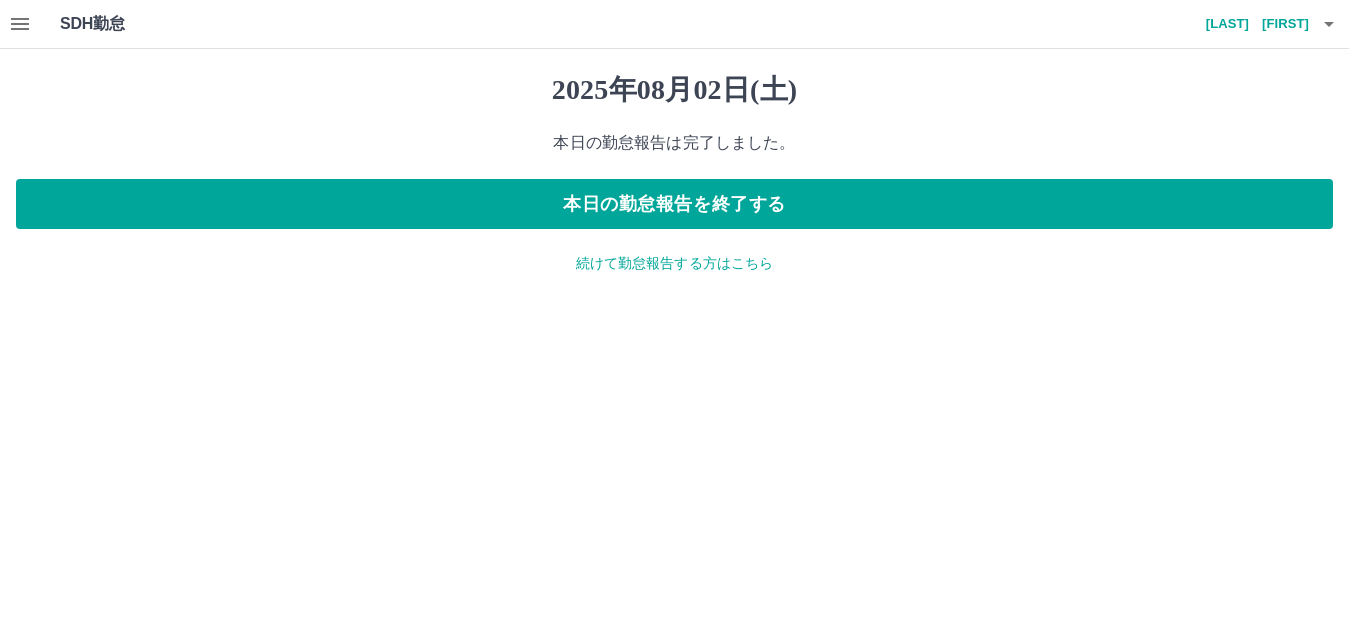 scroll, scrollTop: 0, scrollLeft: 0, axis: both 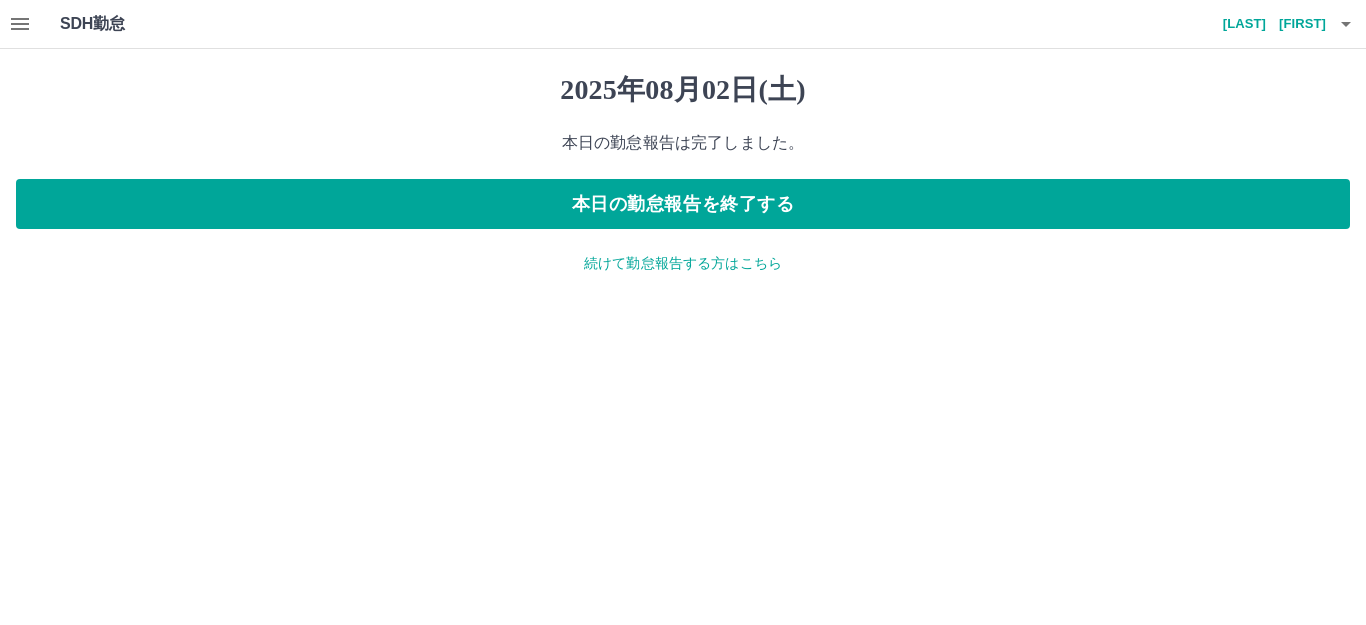 click 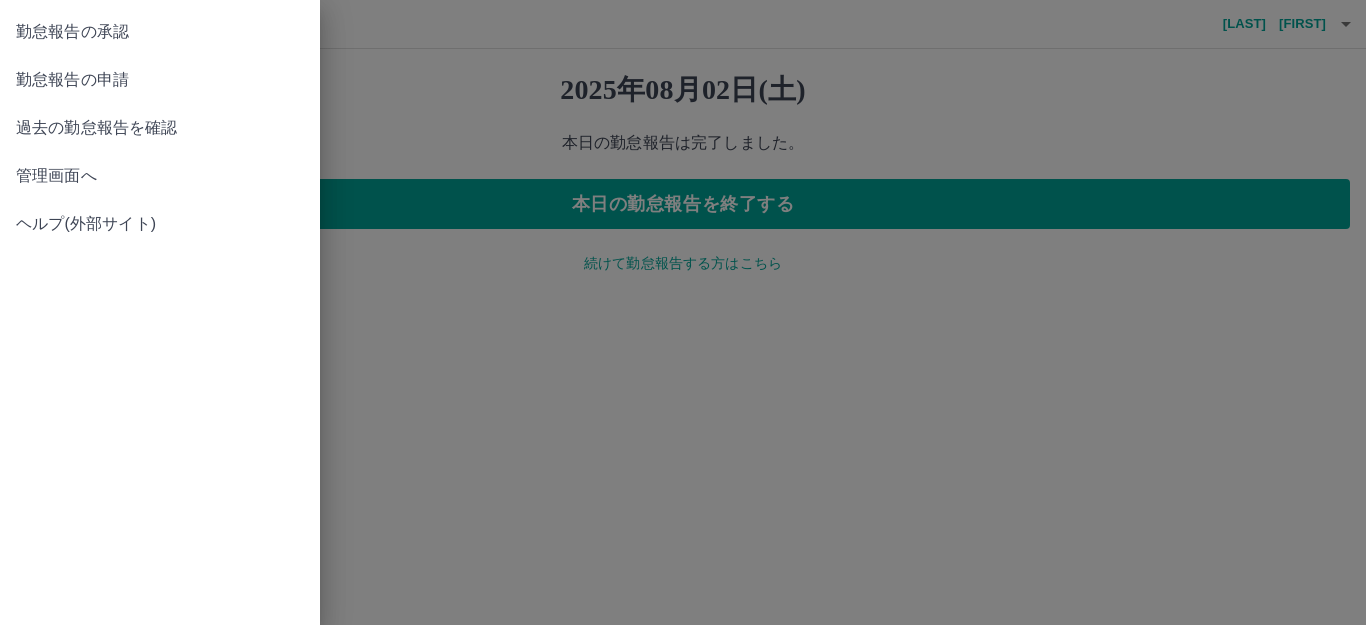 click on "管理画面へ" at bounding box center [160, 176] 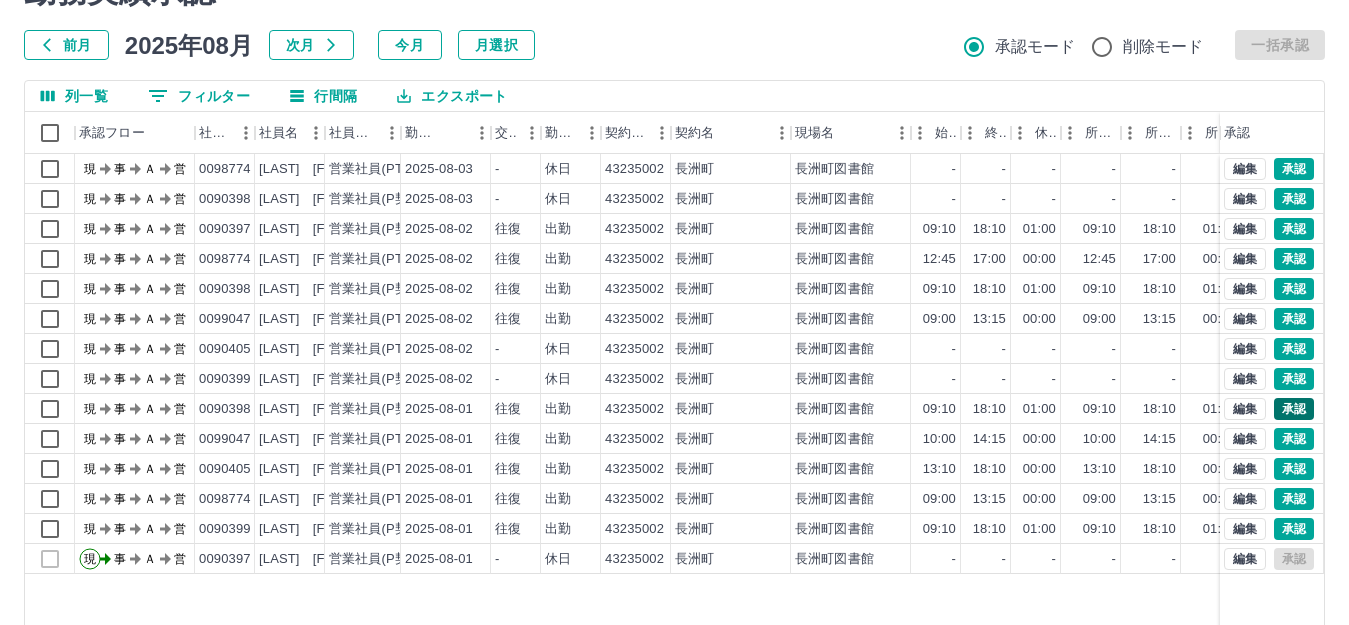 scroll, scrollTop: 200, scrollLeft: 0, axis: vertical 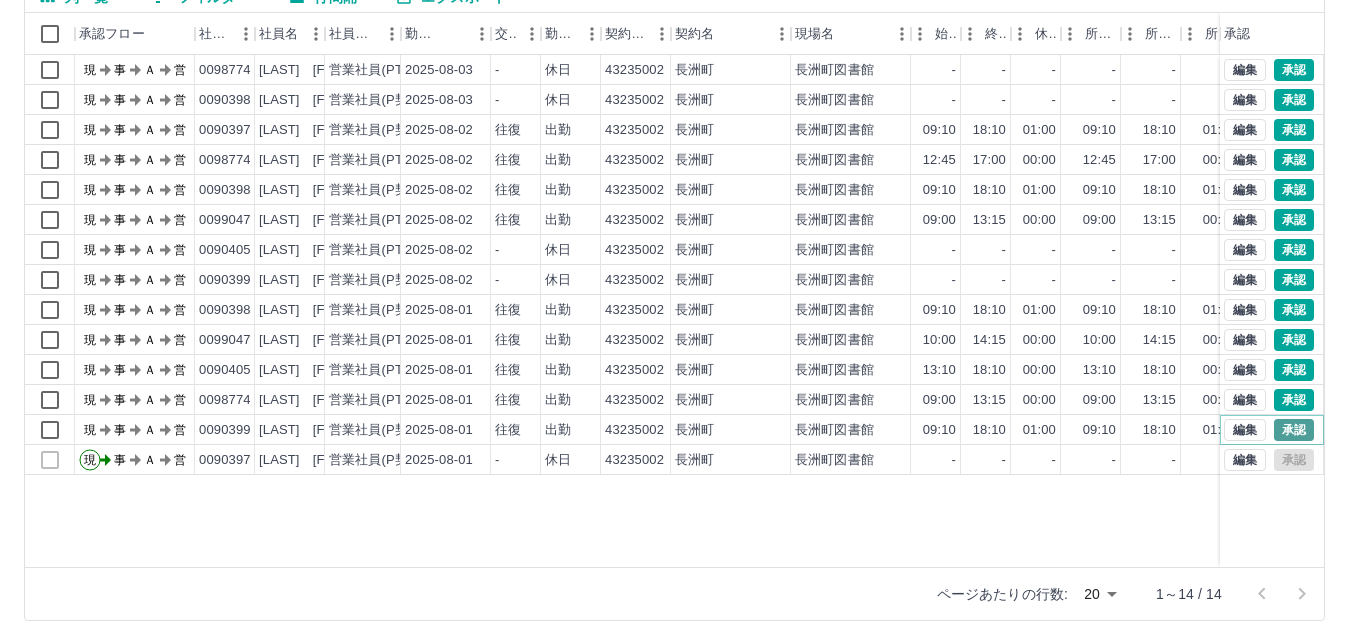 click on "承認" at bounding box center (1294, 430) 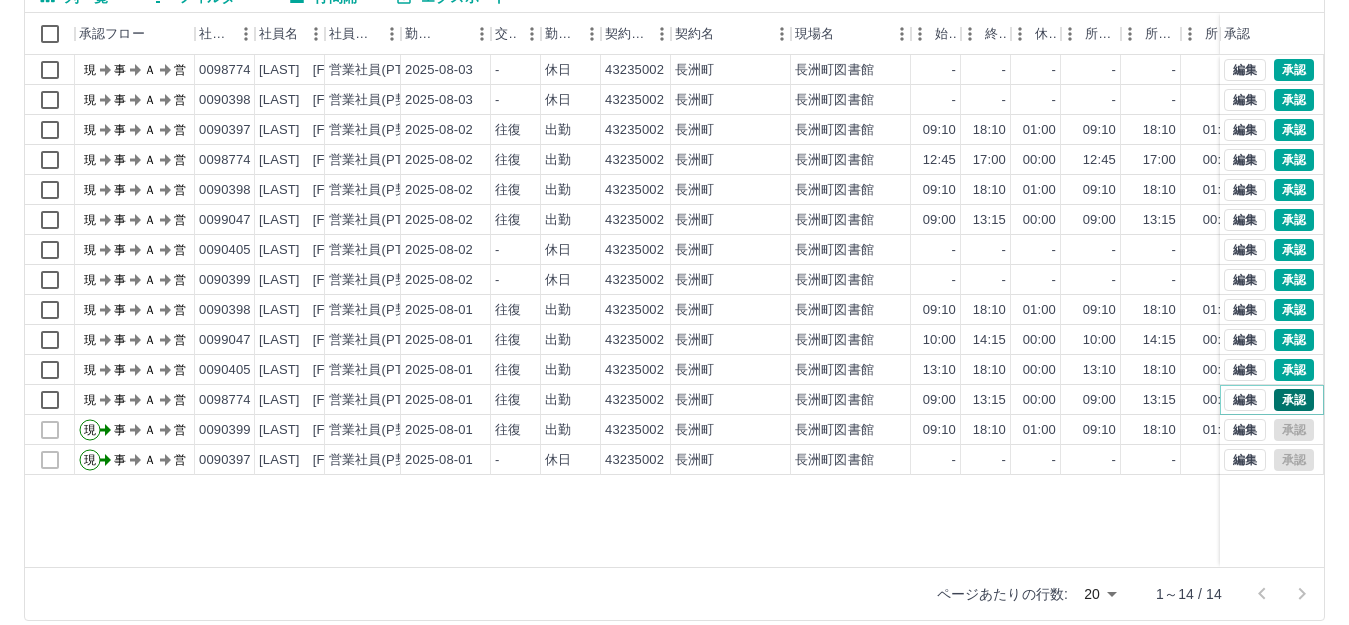 click on "承認" at bounding box center (1294, 400) 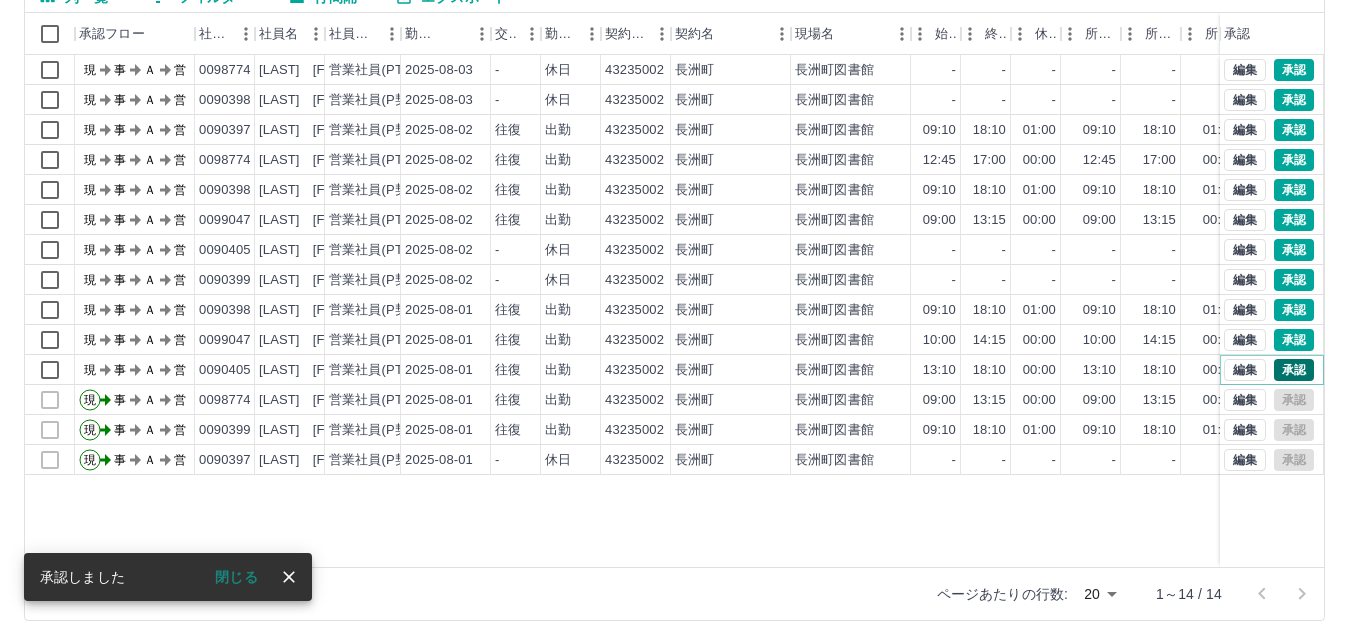 click on "承認" at bounding box center [1294, 370] 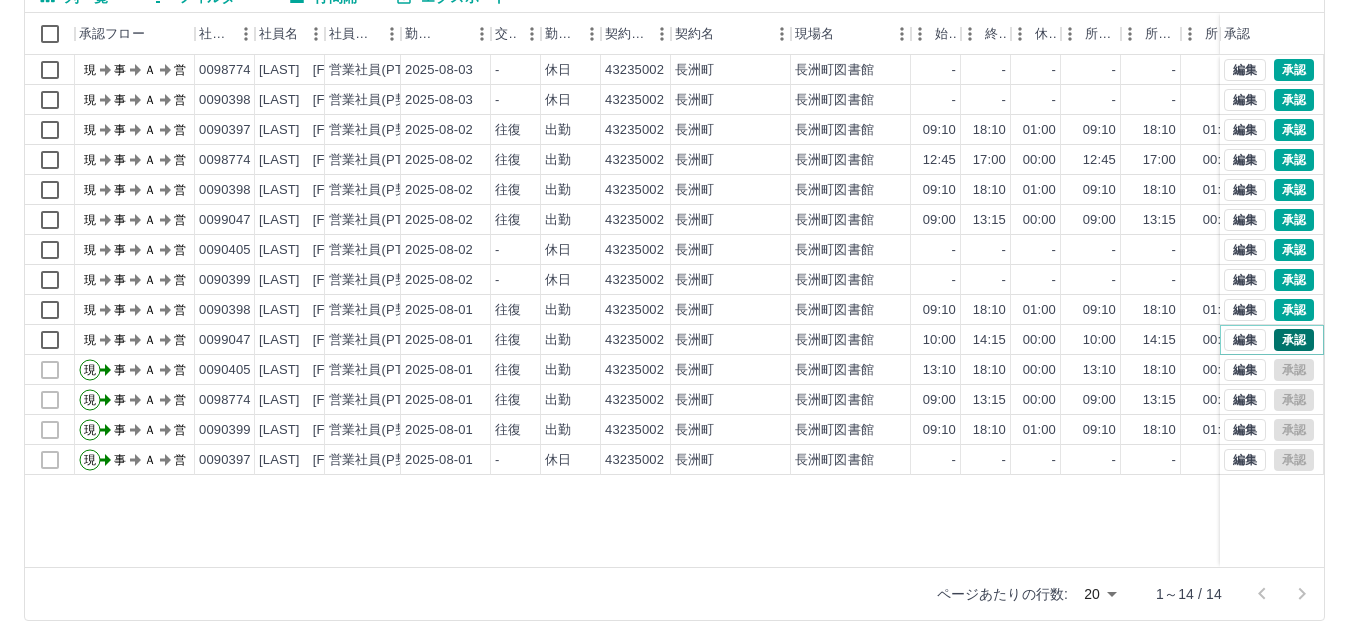 click on "承認" at bounding box center [1294, 340] 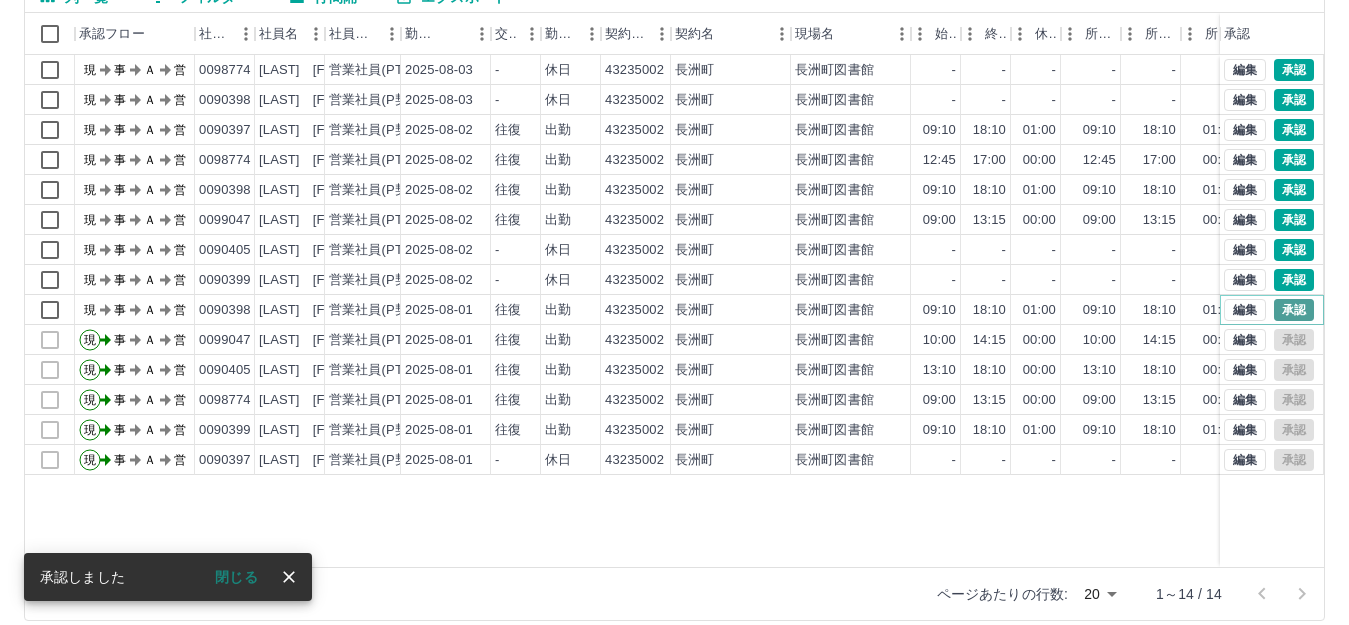 click on "承認" at bounding box center [1294, 310] 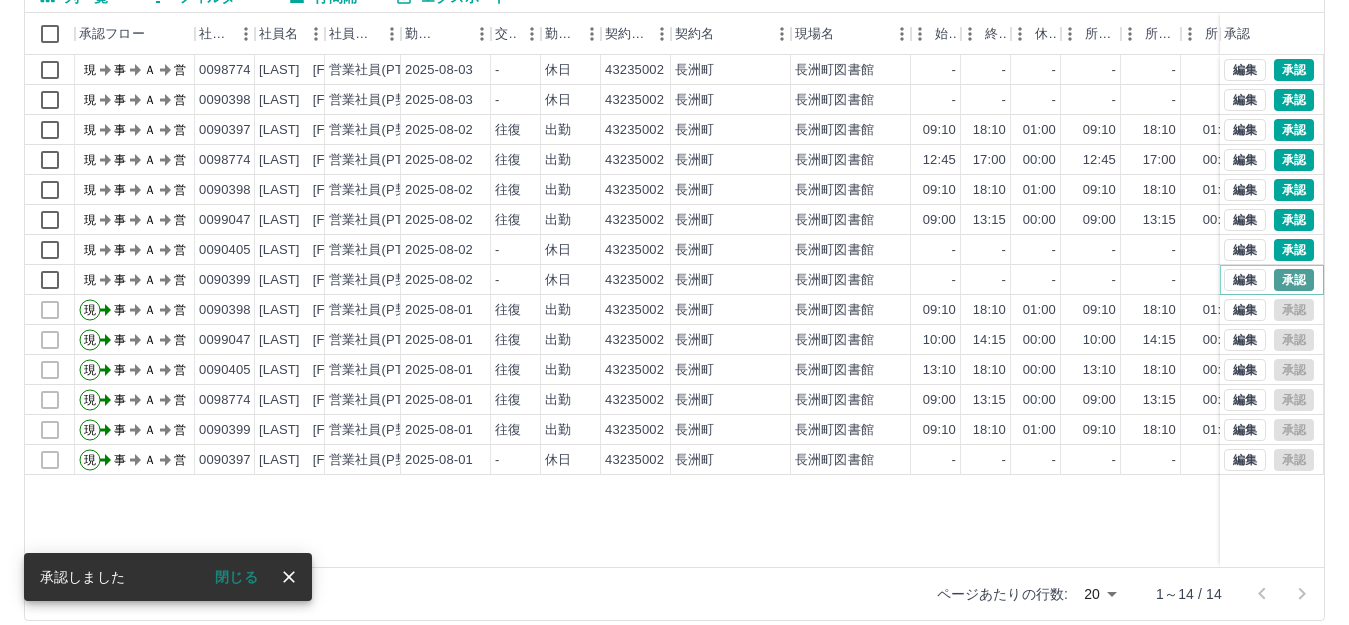 click on "承認" at bounding box center [1294, 280] 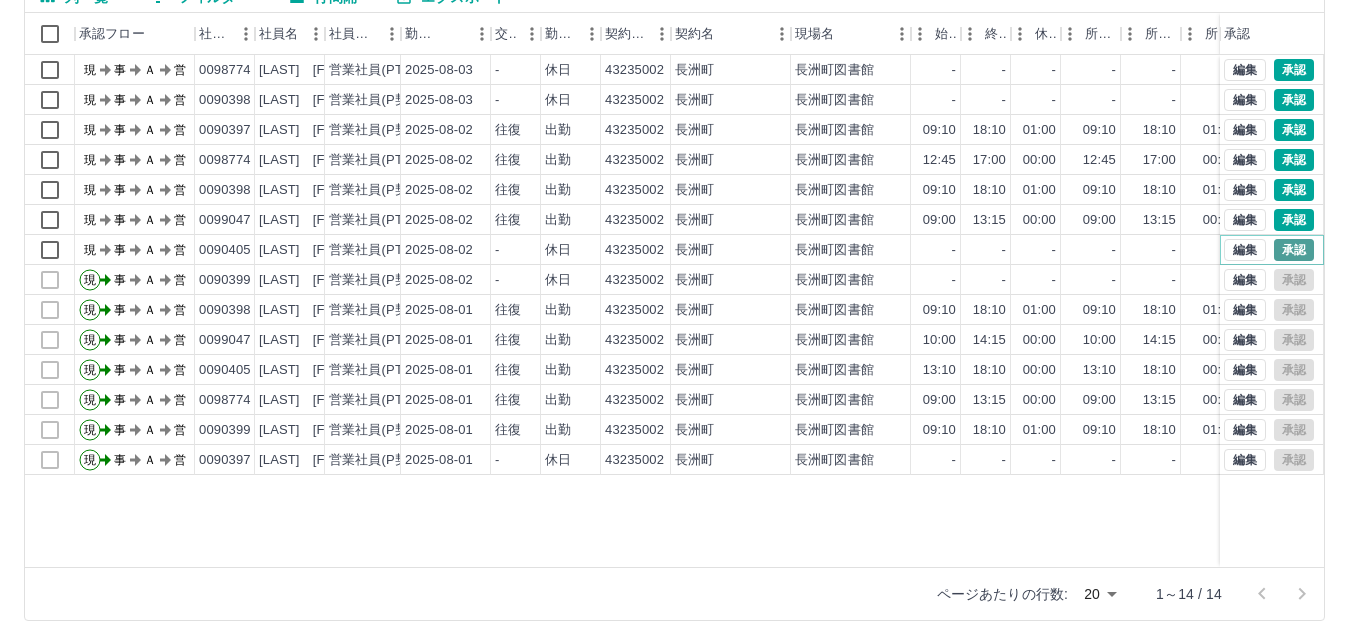 click on "承認" at bounding box center (1294, 250) 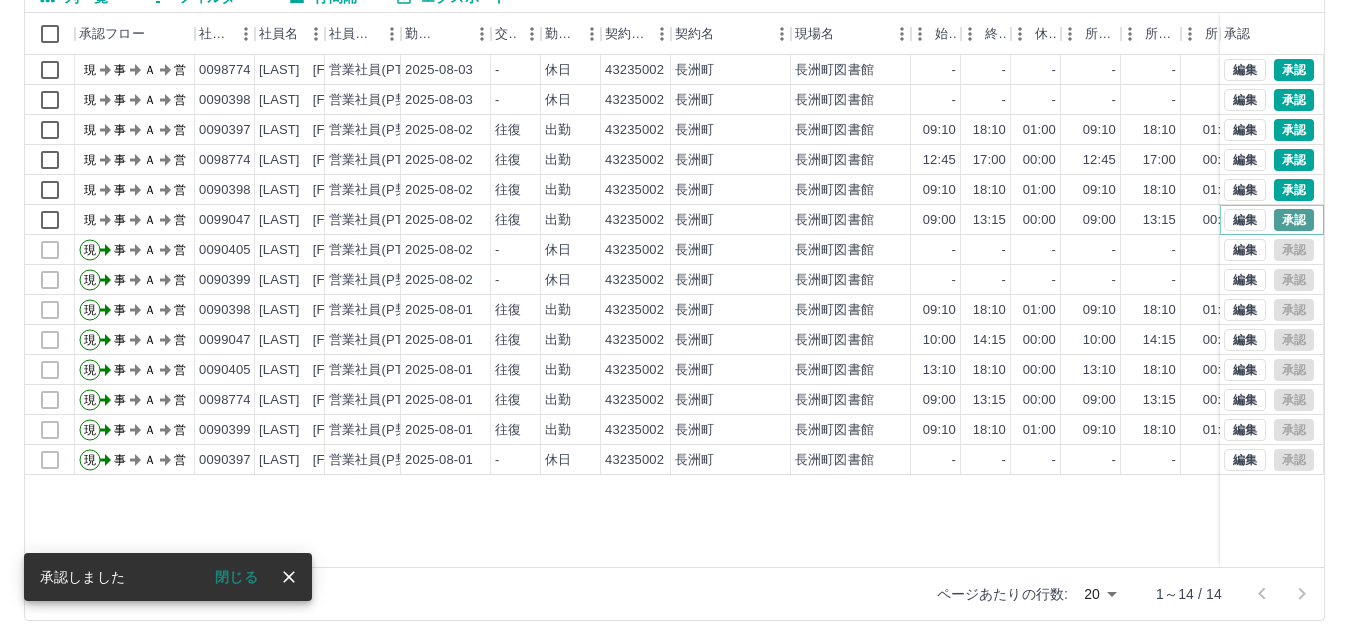 click on "承認" at bounding box center [1294, 220] 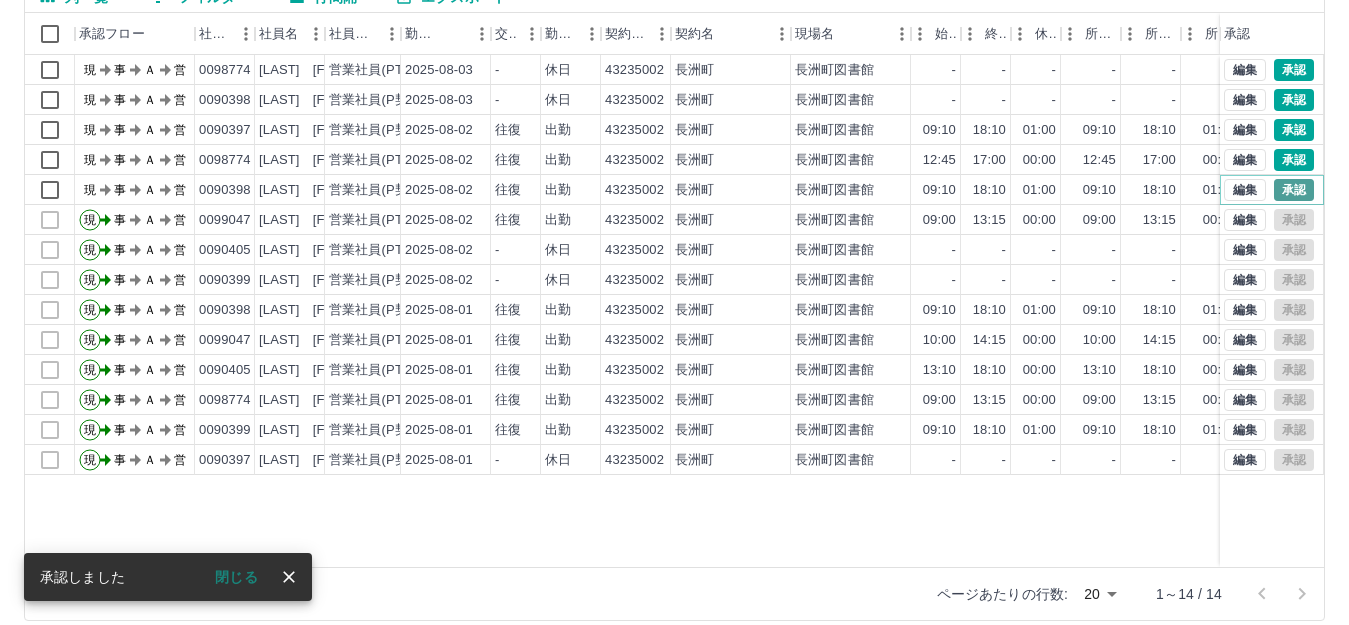 click on "承認" at bounding box center [1294, 190] 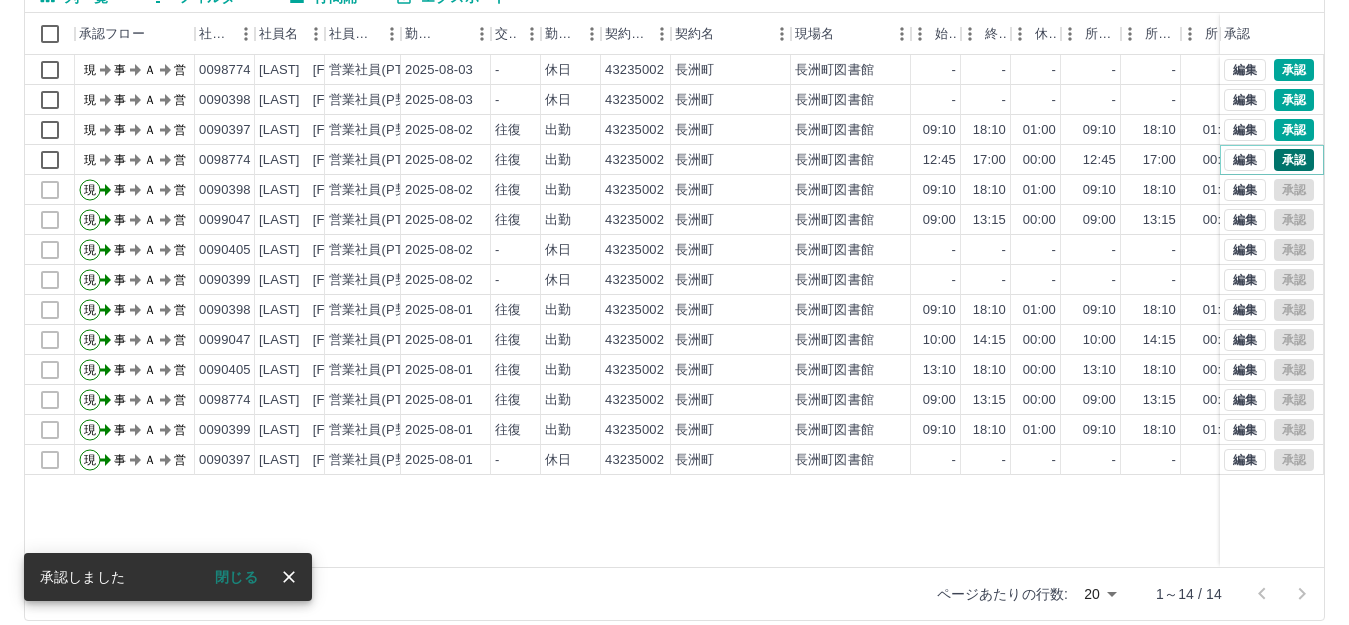 click on "承認" at bounding box center (1294, 160) 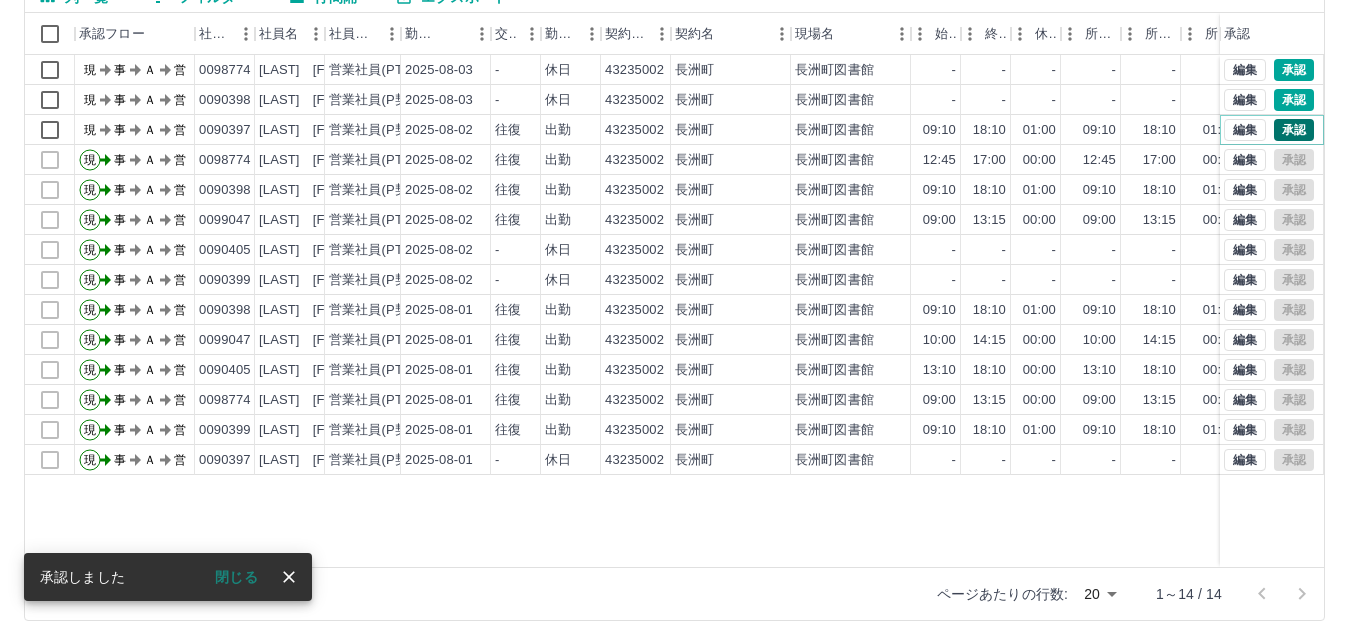 click on "承認" at bounding box center [1294, 130] 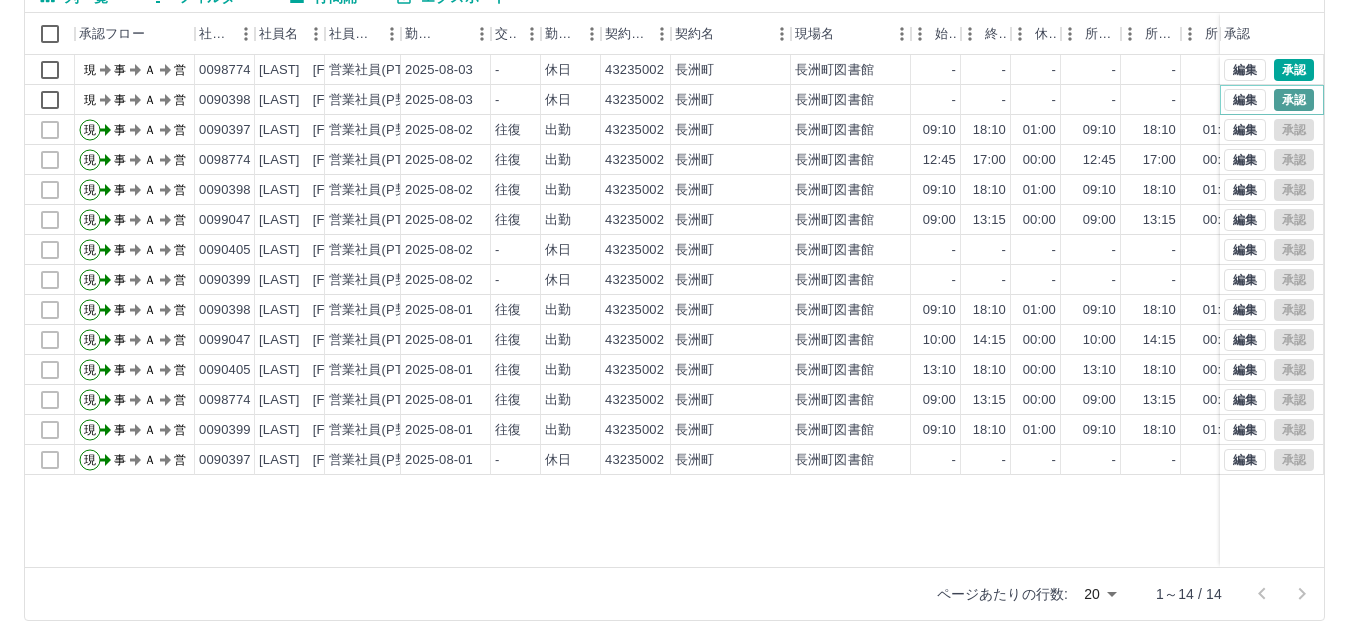 click on "承認" at bounding box center (1294, 100) 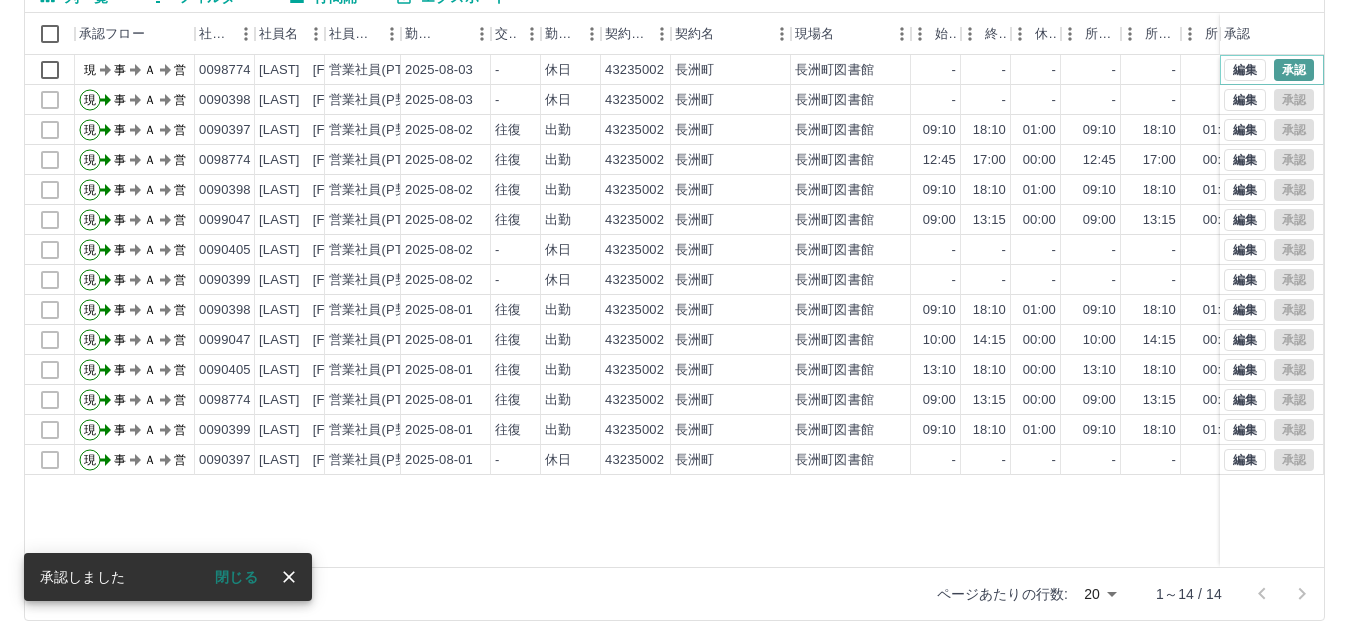 click on "承認" at bounding box center (1294, 70) 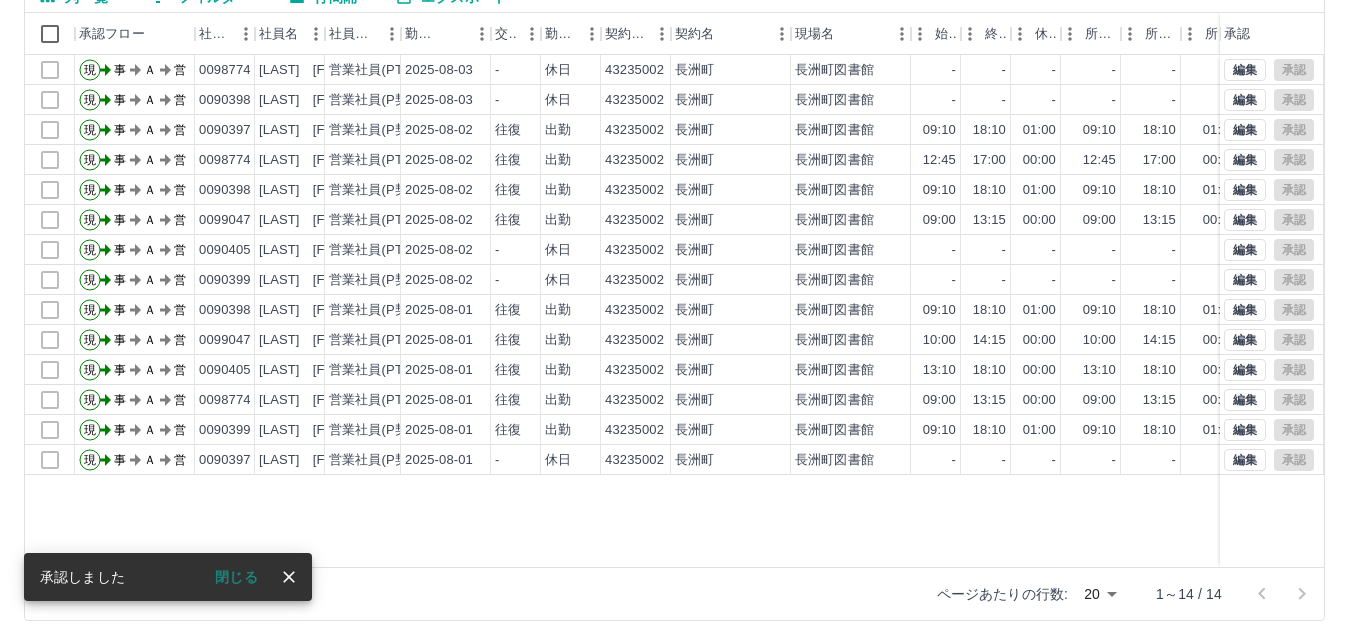 scroll, scrollTop: 0, scrollLeft: 0, axis: both 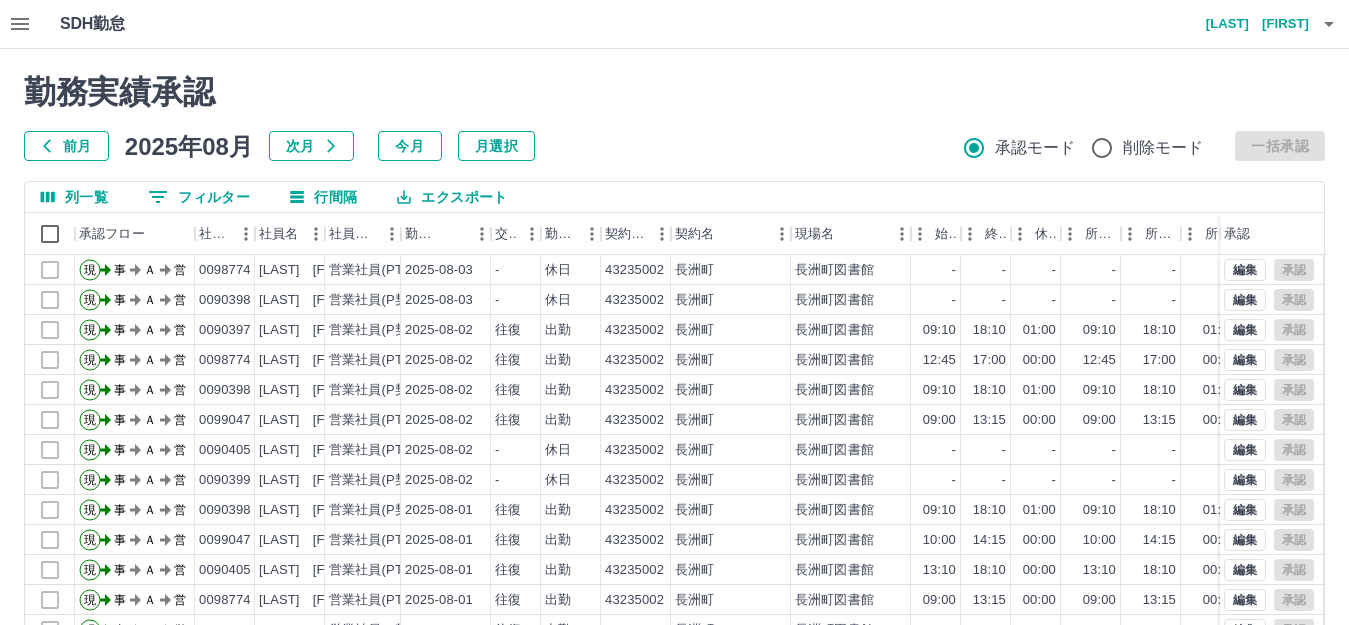 click on "前月" at bounding box center (66, 146) 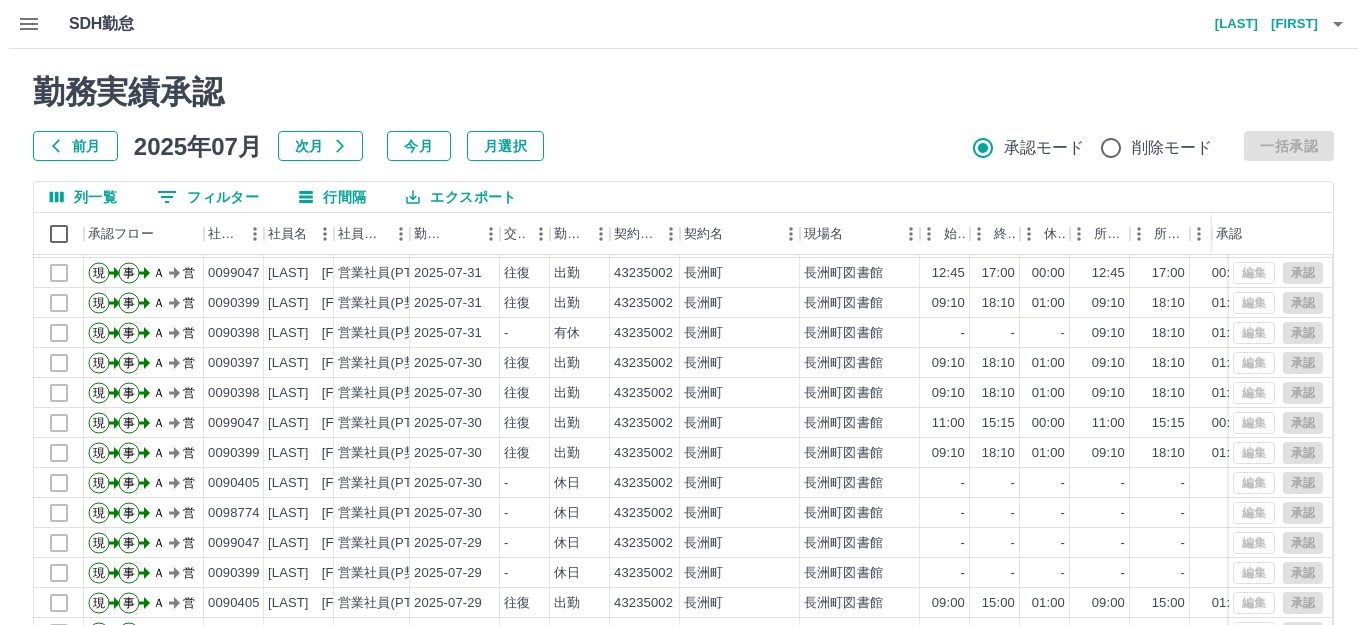 scroll, scrollTop: 104, scrollLeft: 0, axis: vertical 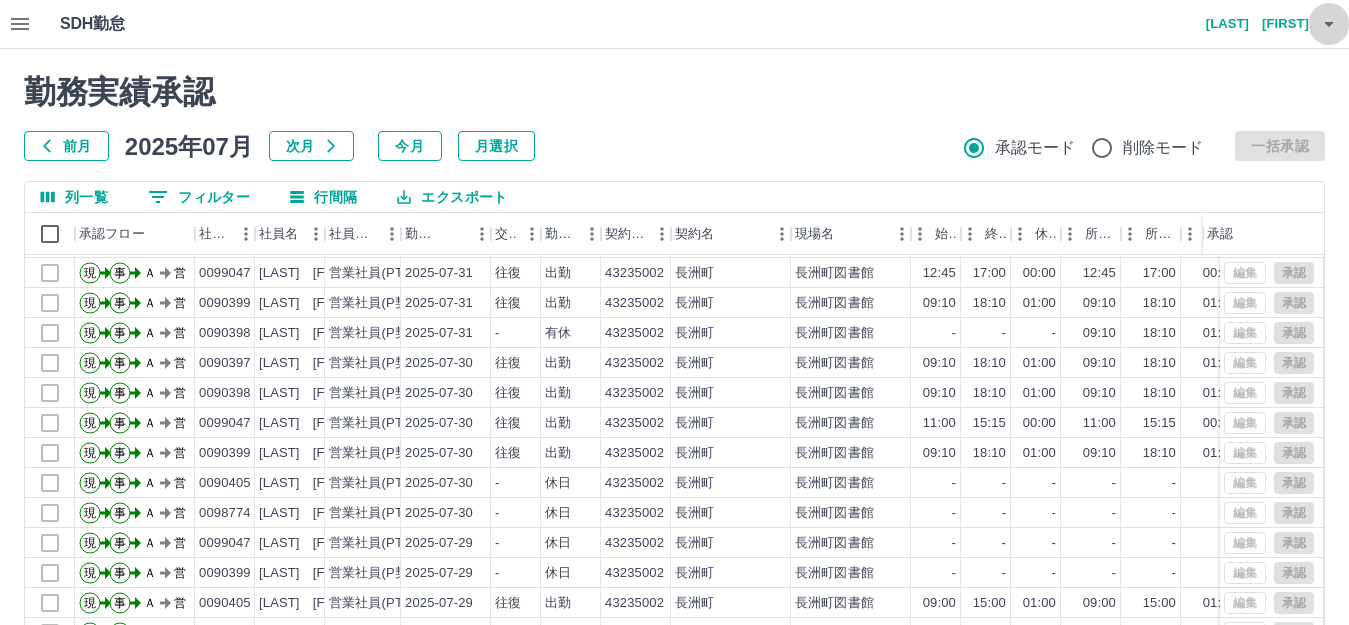 click 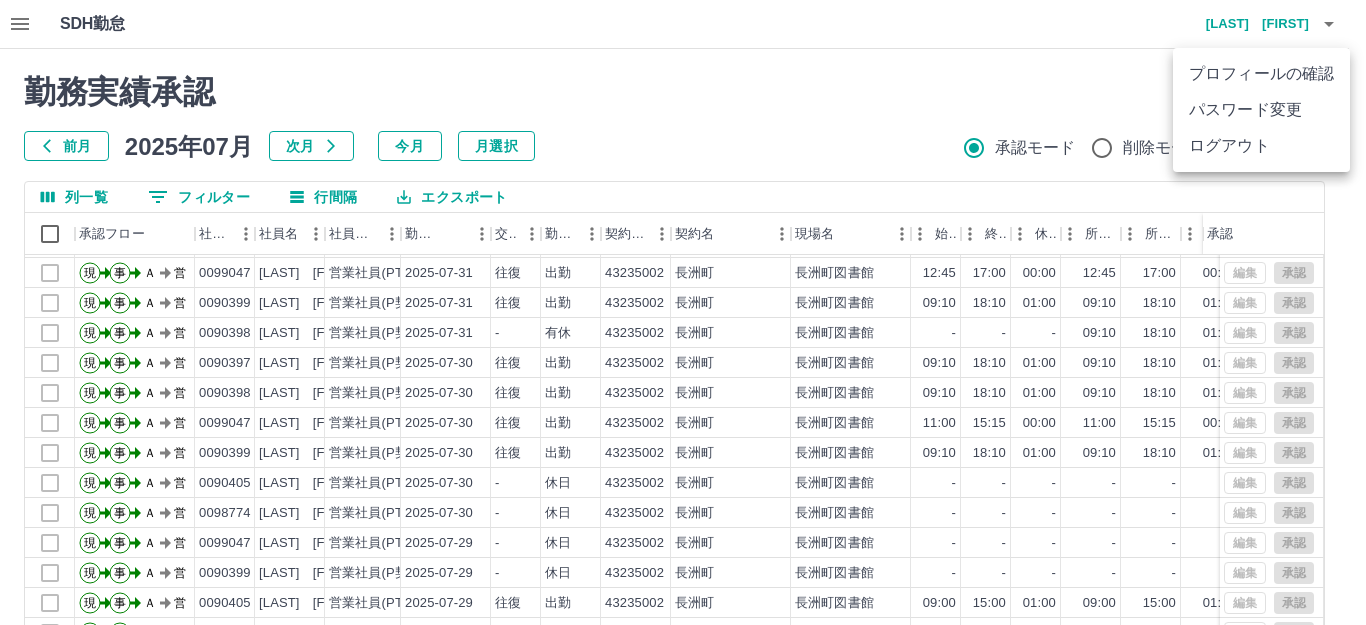 drag, startPoint x: 1315, startPoint y: 153, endPoint x: 1326, endPoint y: 133, distance: 22.825424 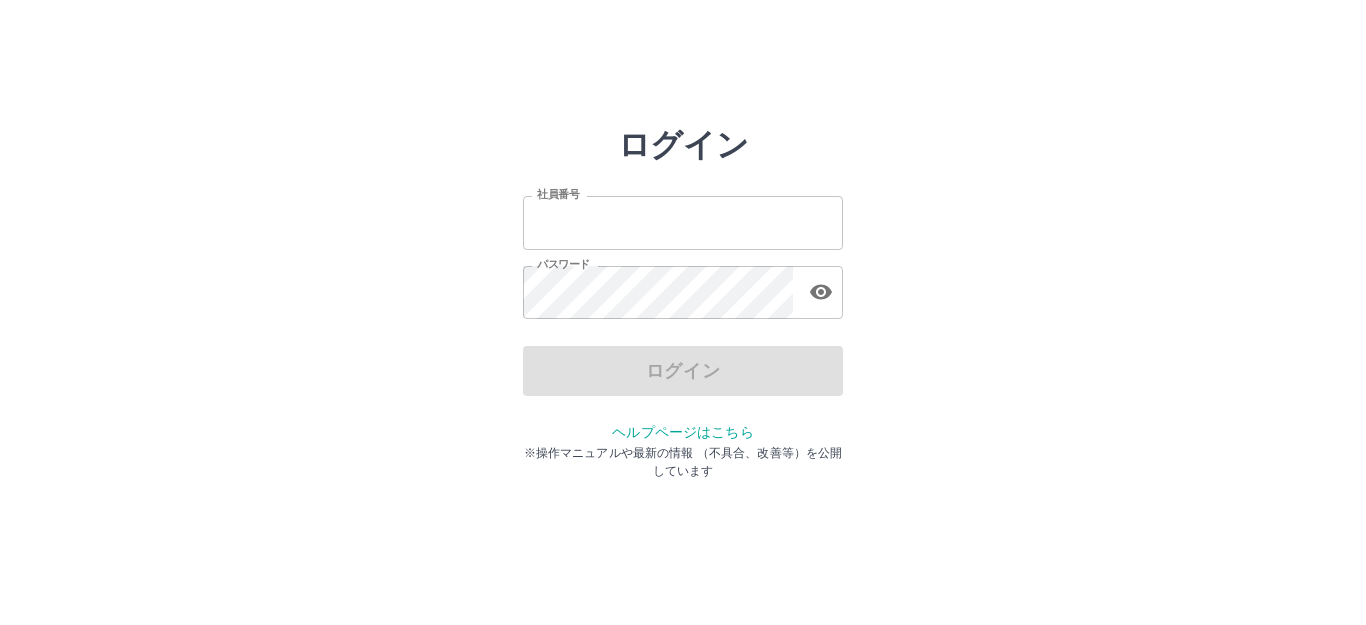 scroll, scrollTop: 0, scrollLeft: 0, axis: both 